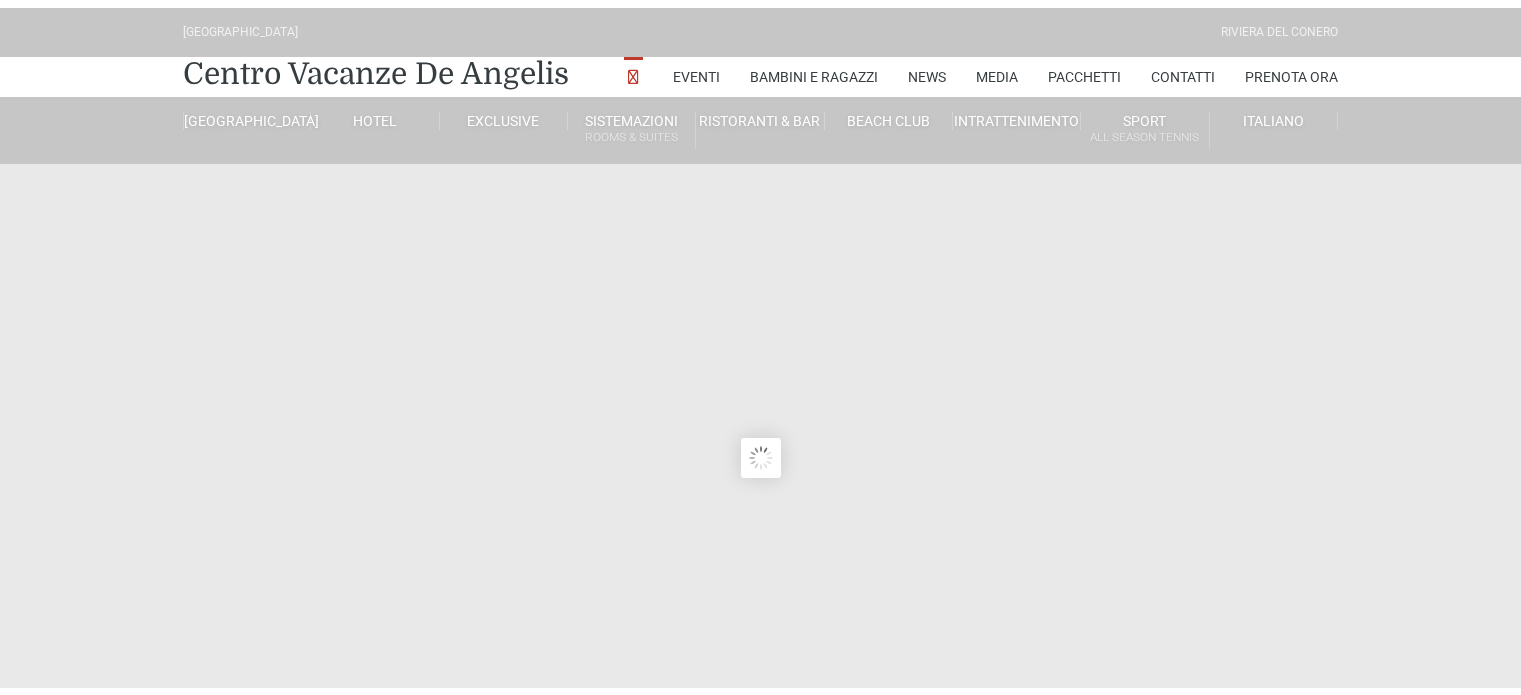 scroll, scrollTop: 0, scrollLeft: 0, axis: both 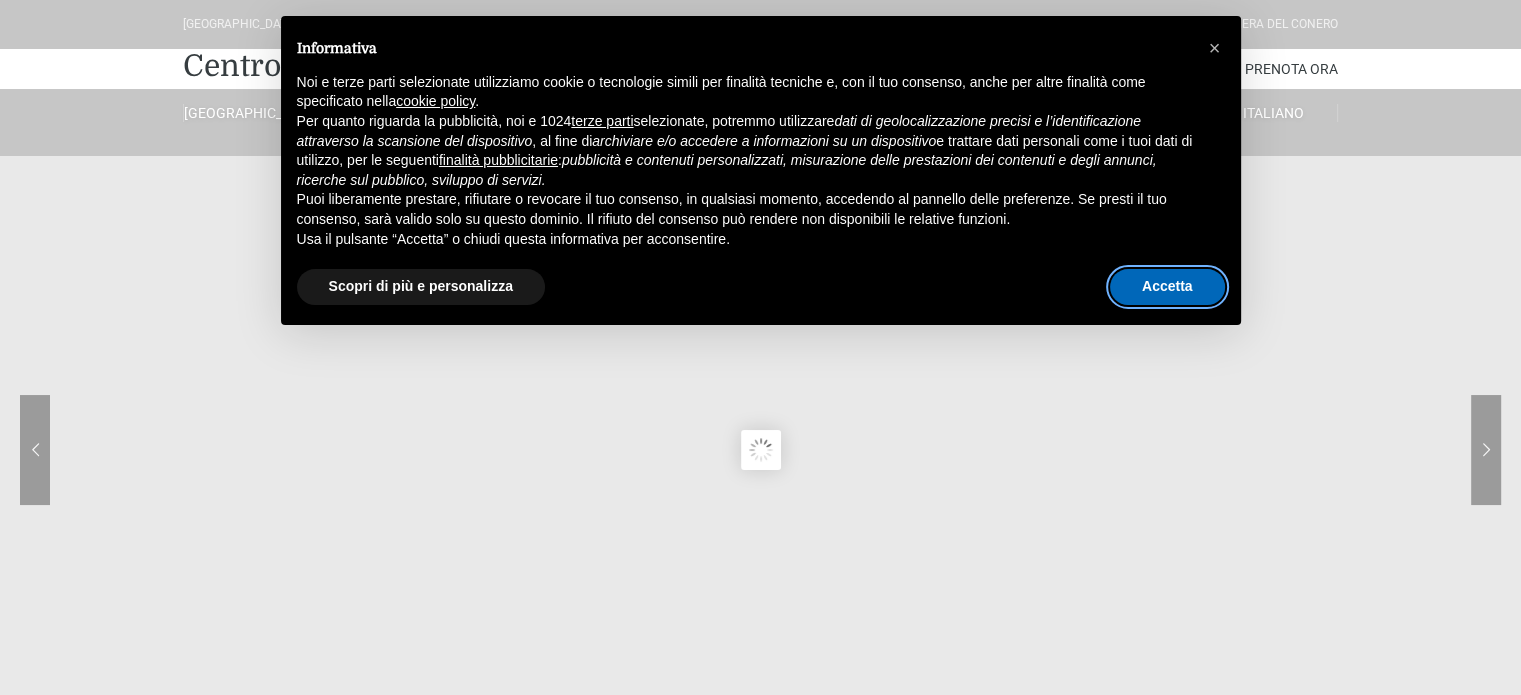 click on "Accetta" at bounding box center (1167, 287) 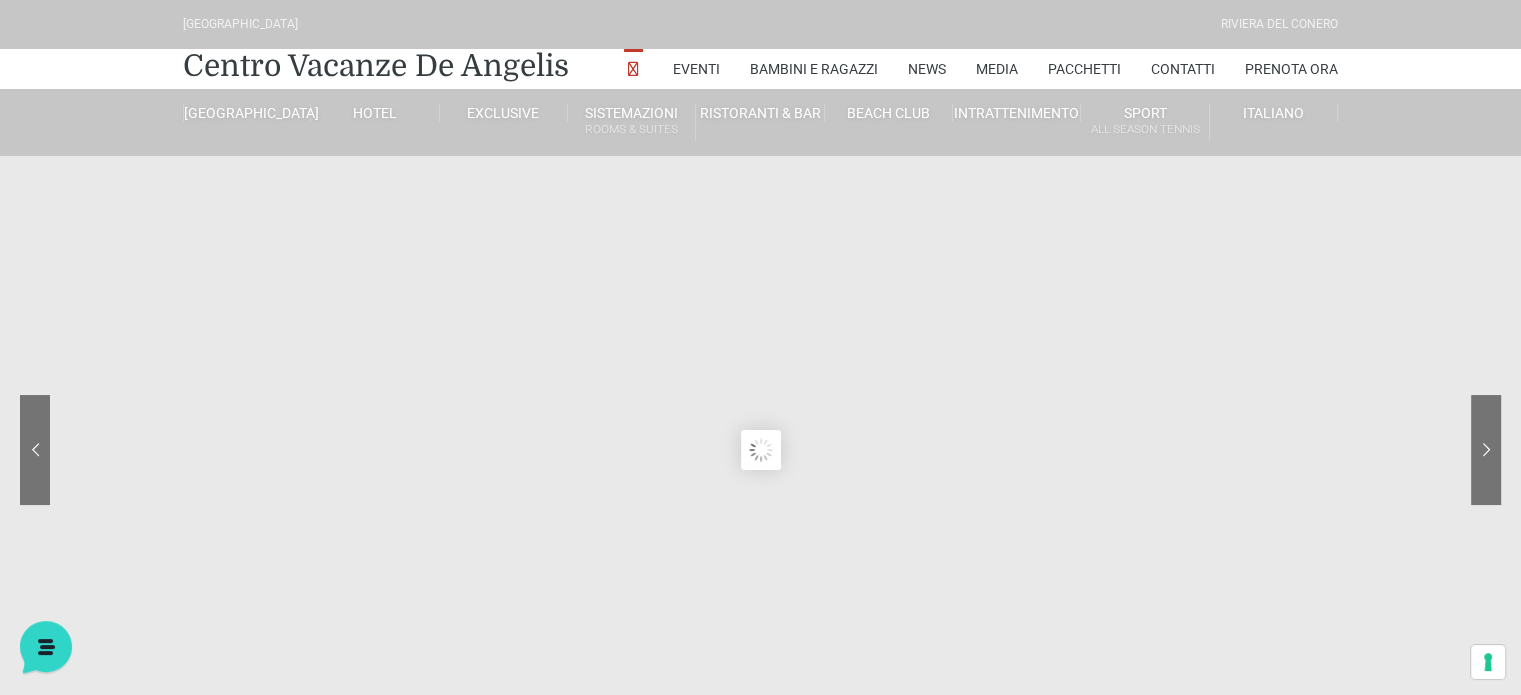 scroll, scrollTop: 0, scrollLeft: 0, axis: both 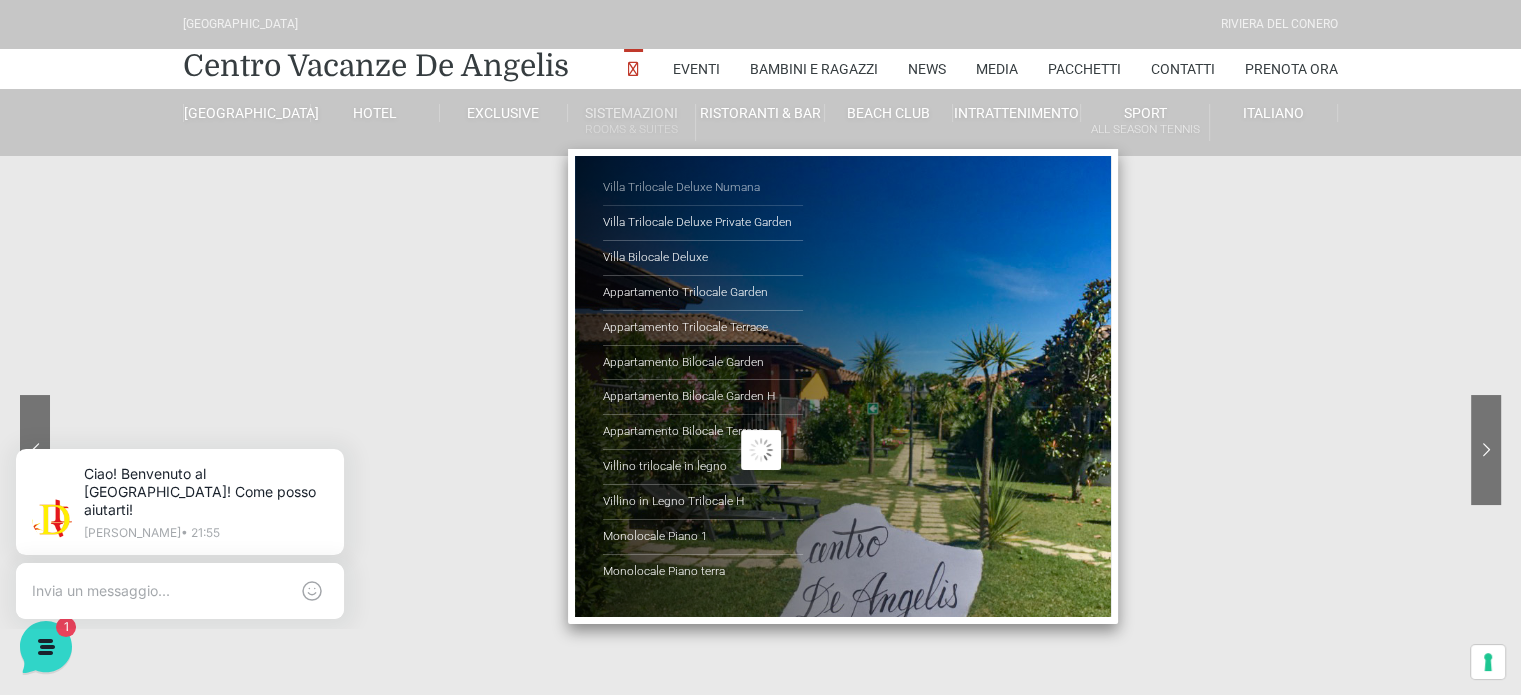 click on "Villa Trilocale Deluxe Numana" at bounding box center [703, 188] 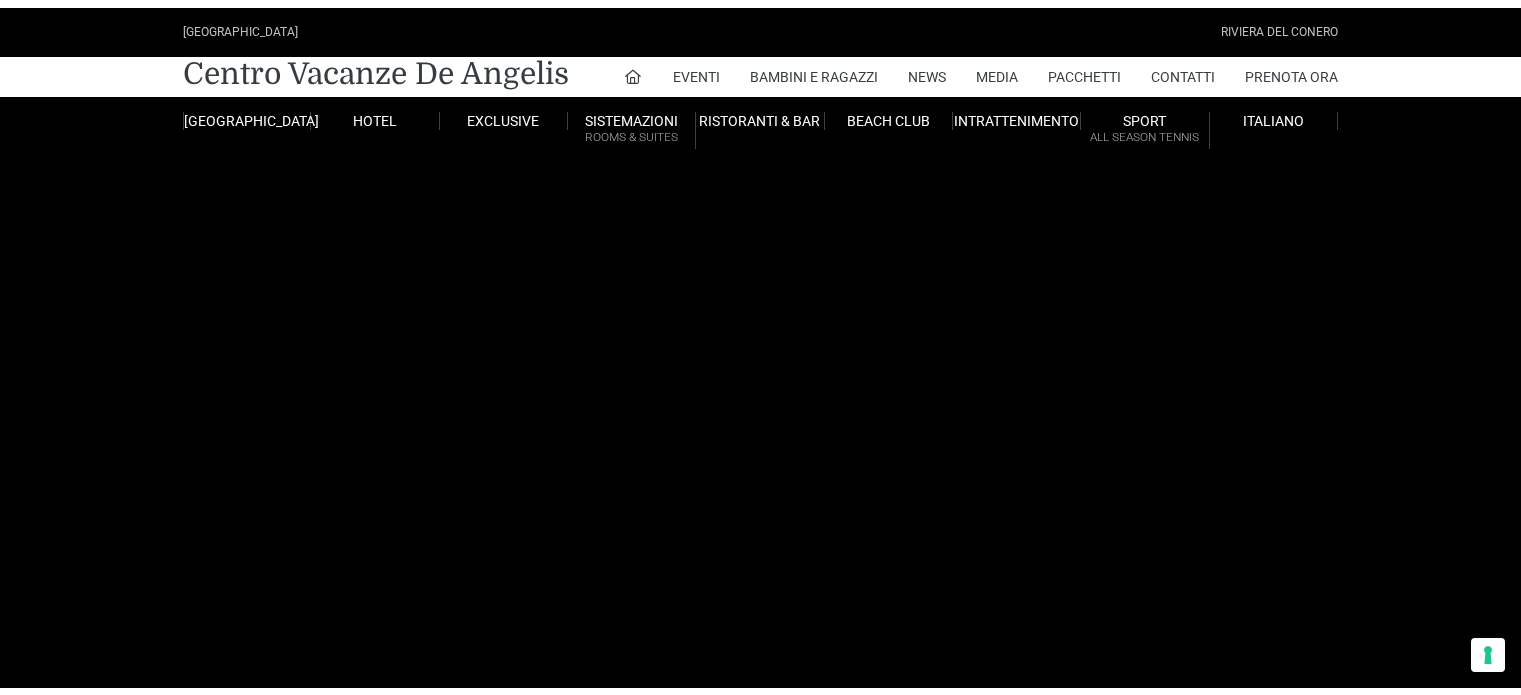 scroll, scrollTop: 0, scrollLeft: 0, axis: both 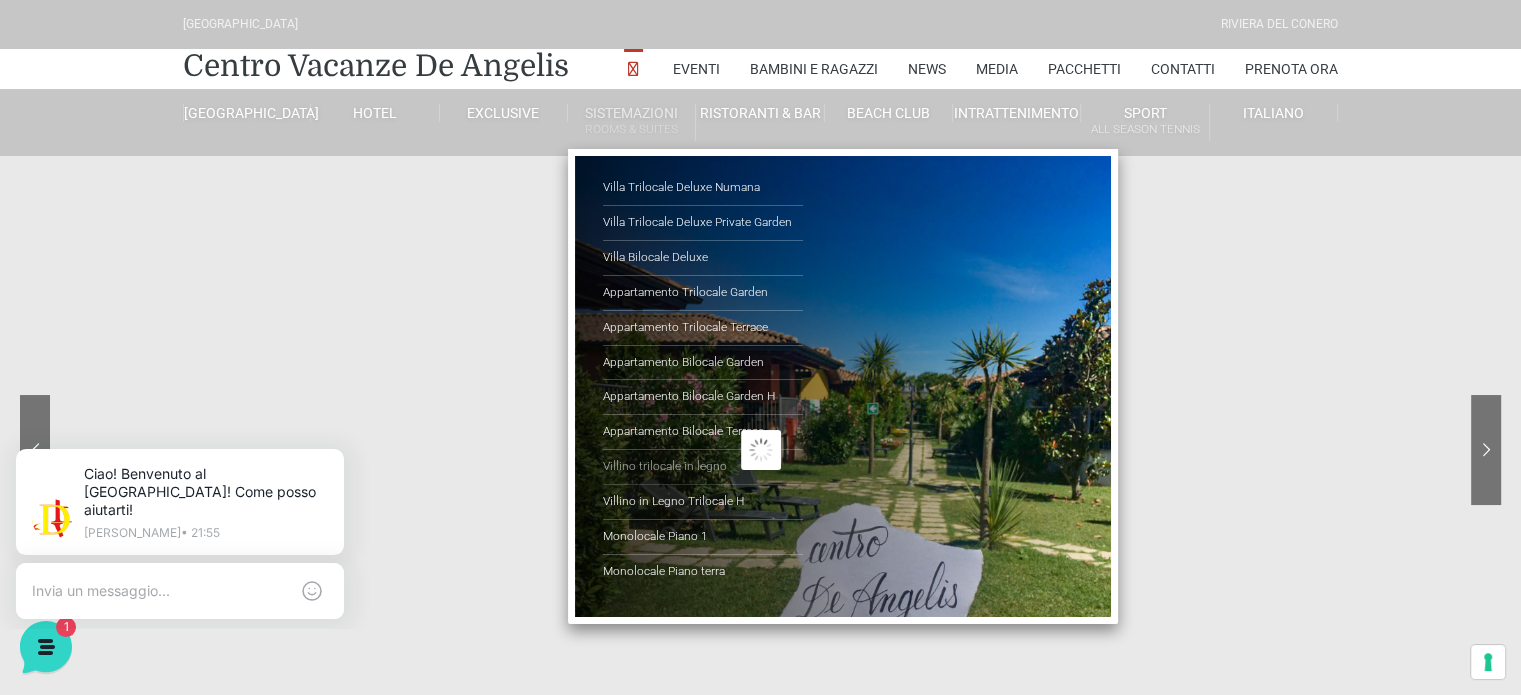 click on "Villino trilocale in legno" at bounding box center [703, 467] 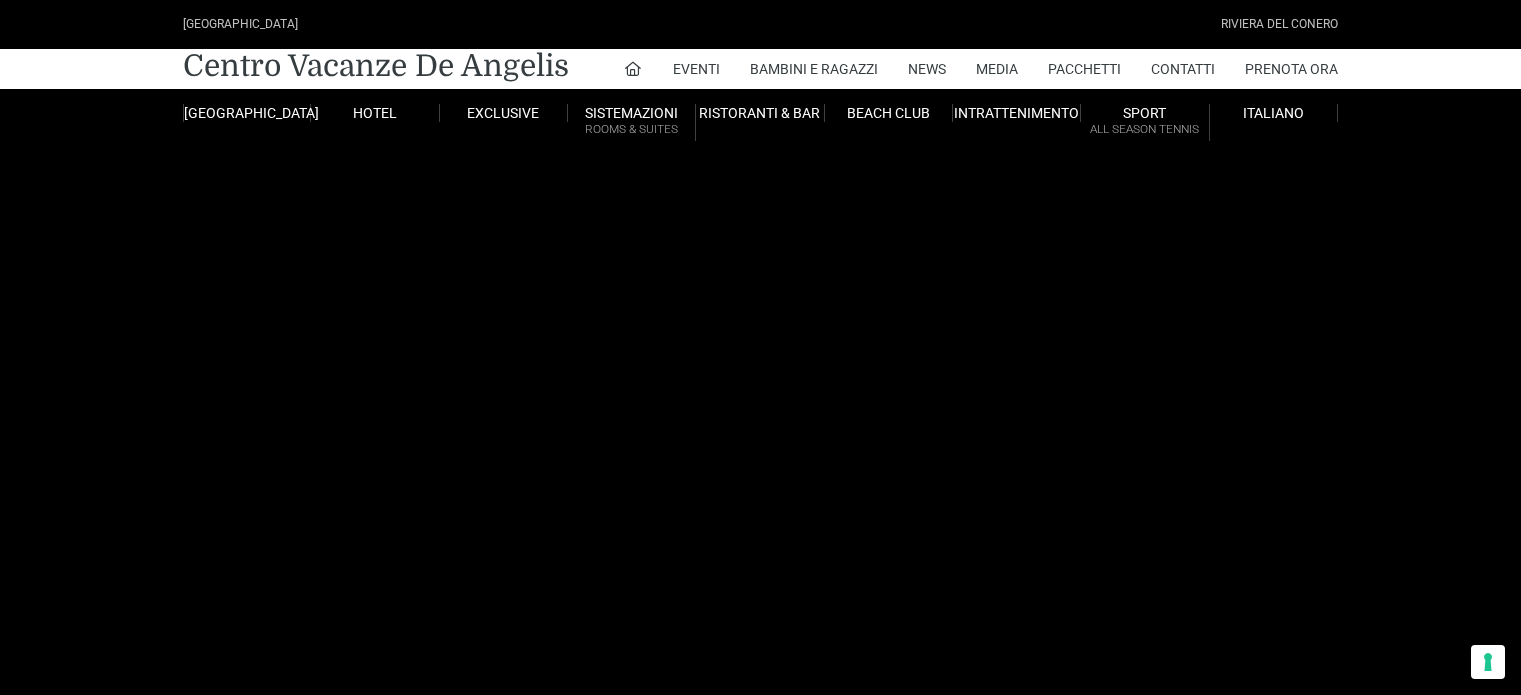 scroll, scrollTop: 0, scrollLeft: 0, axis: both 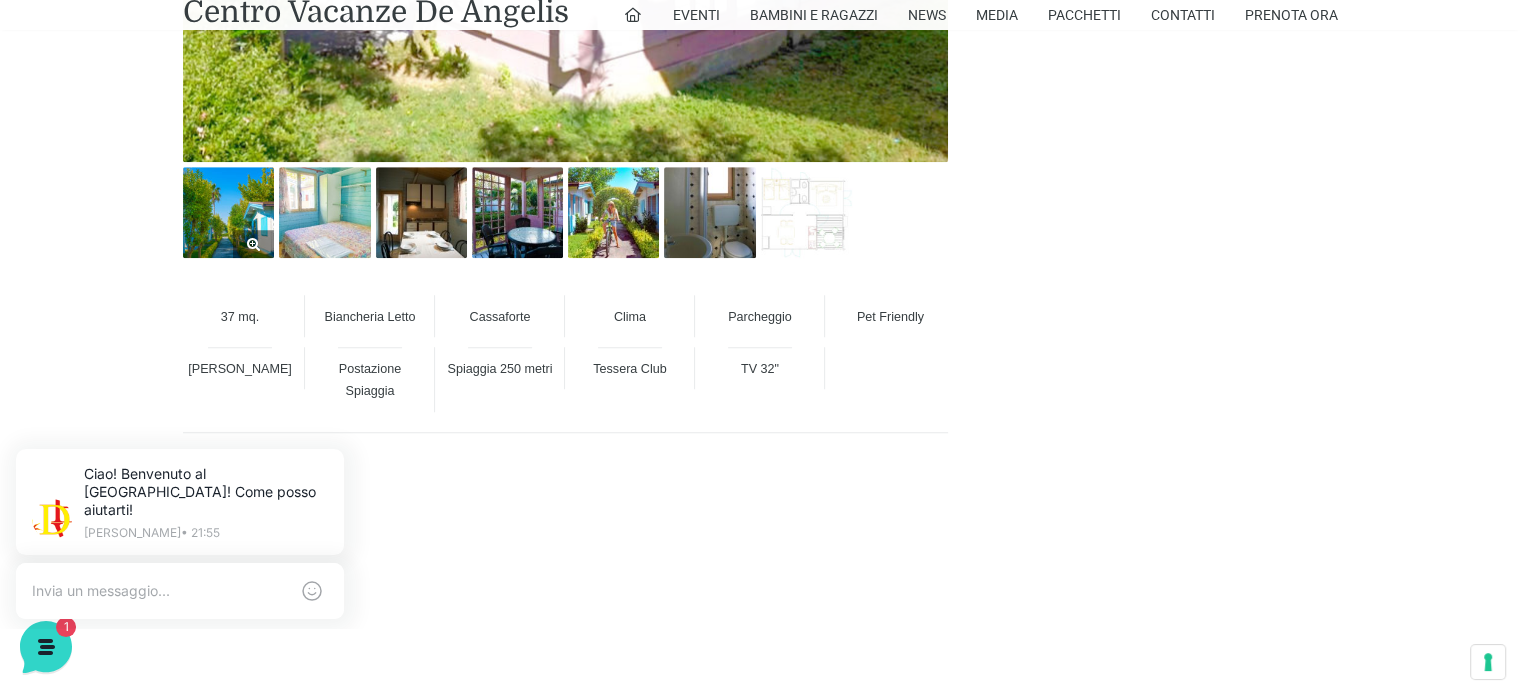 click at bounding box center [228, 212] 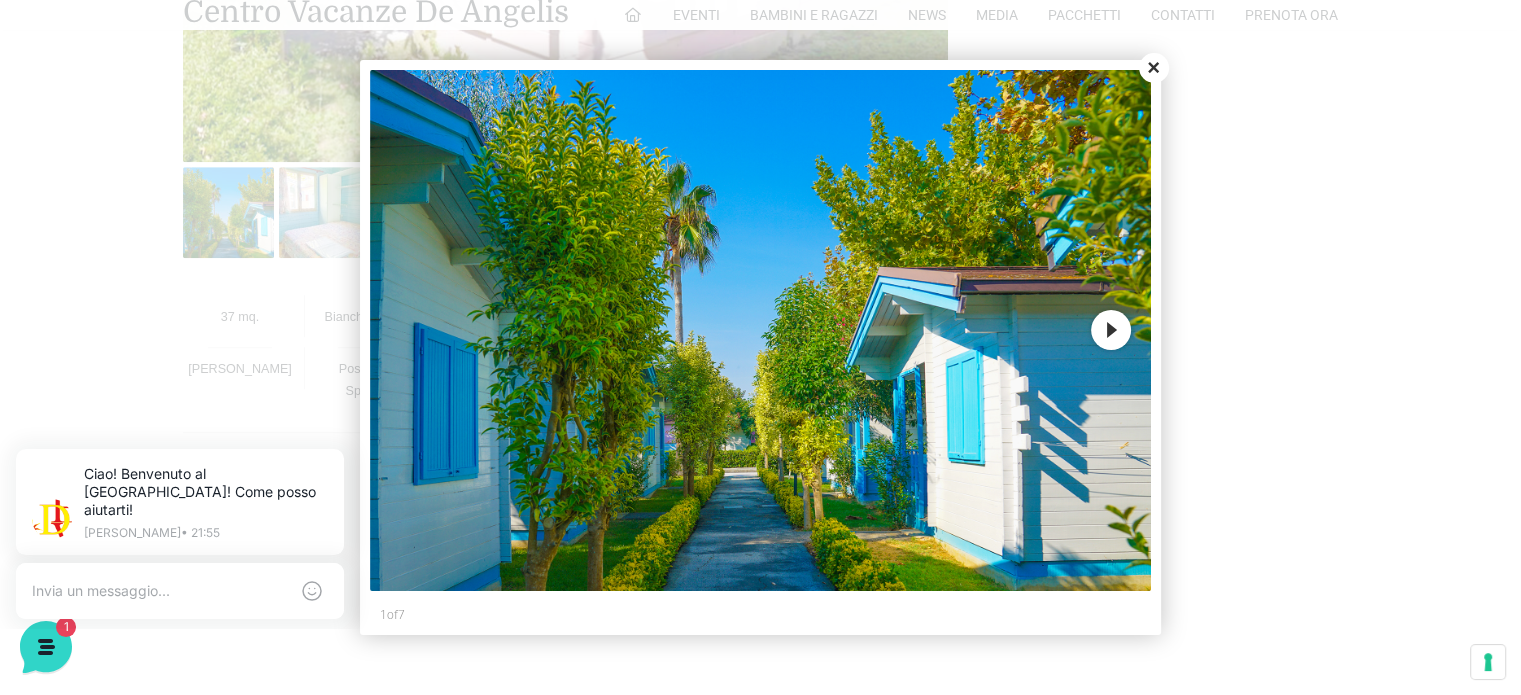 click on "Next" at bounding box center (1111, 330) 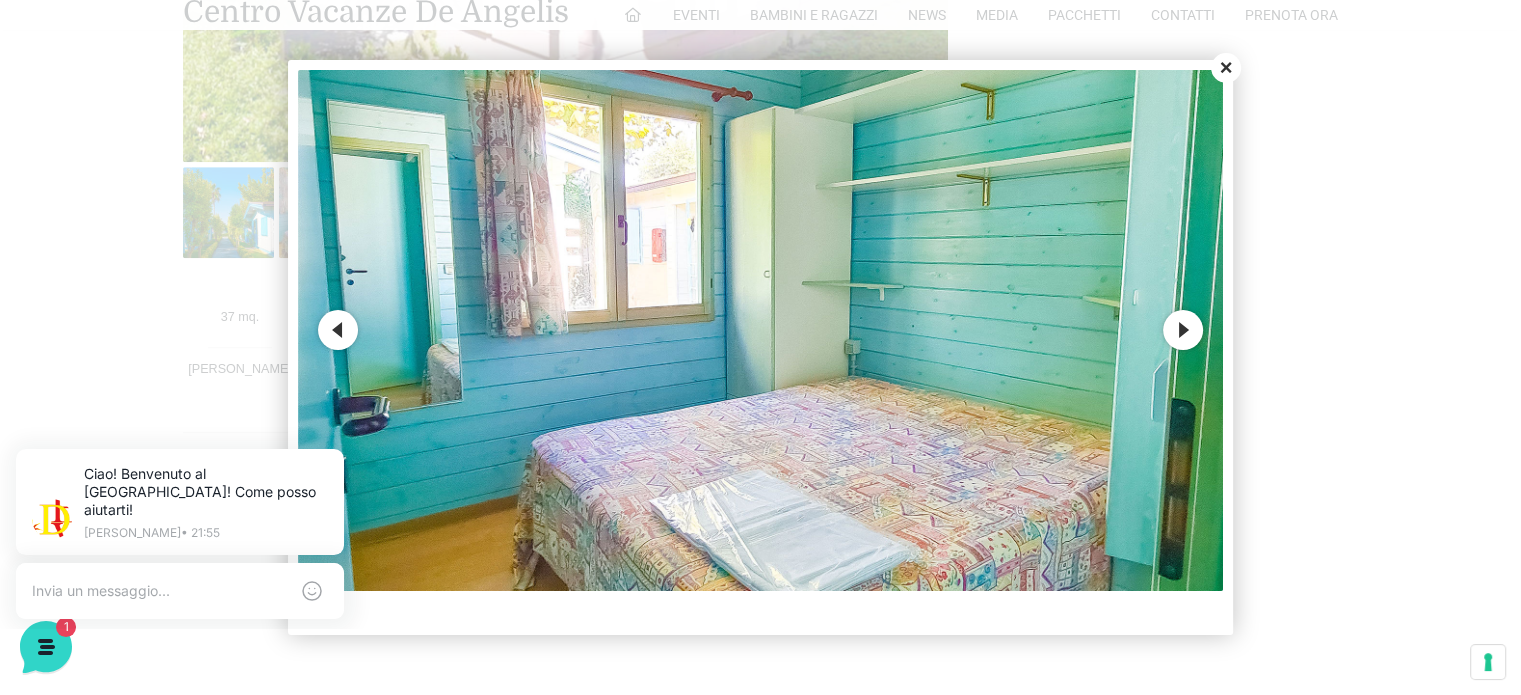 click on "Next" at bounding box center (1183, 330) 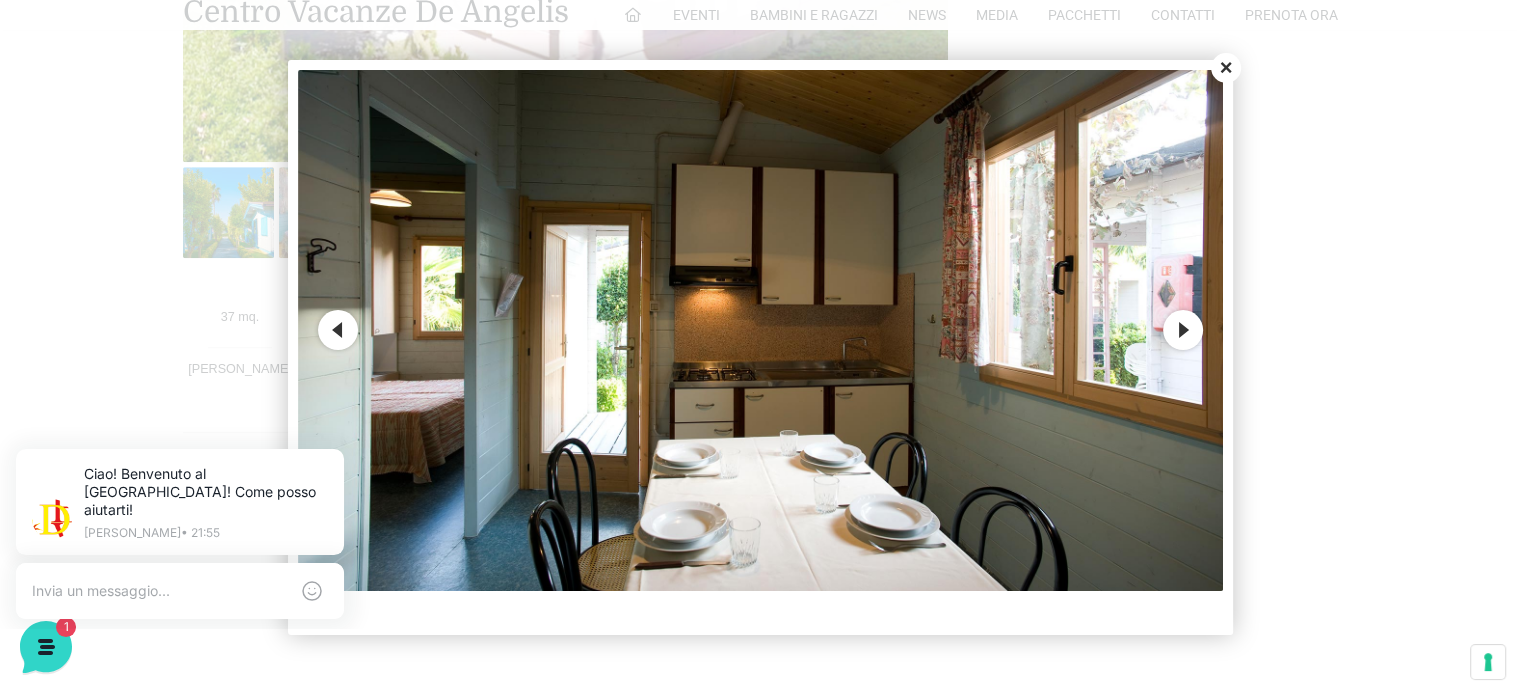 click on "Next" at bounding box center (1183, 330) 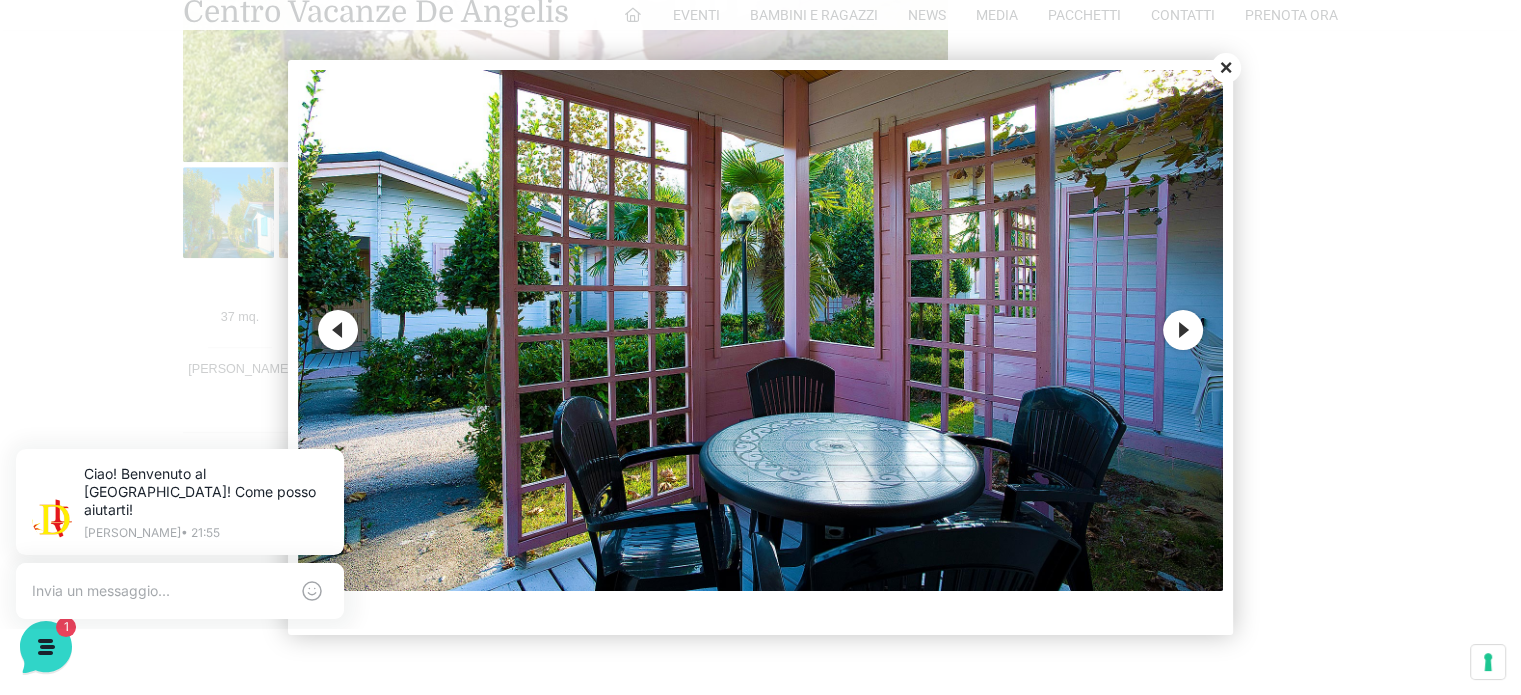 click on "Next" at bounding box center (1183, 330) 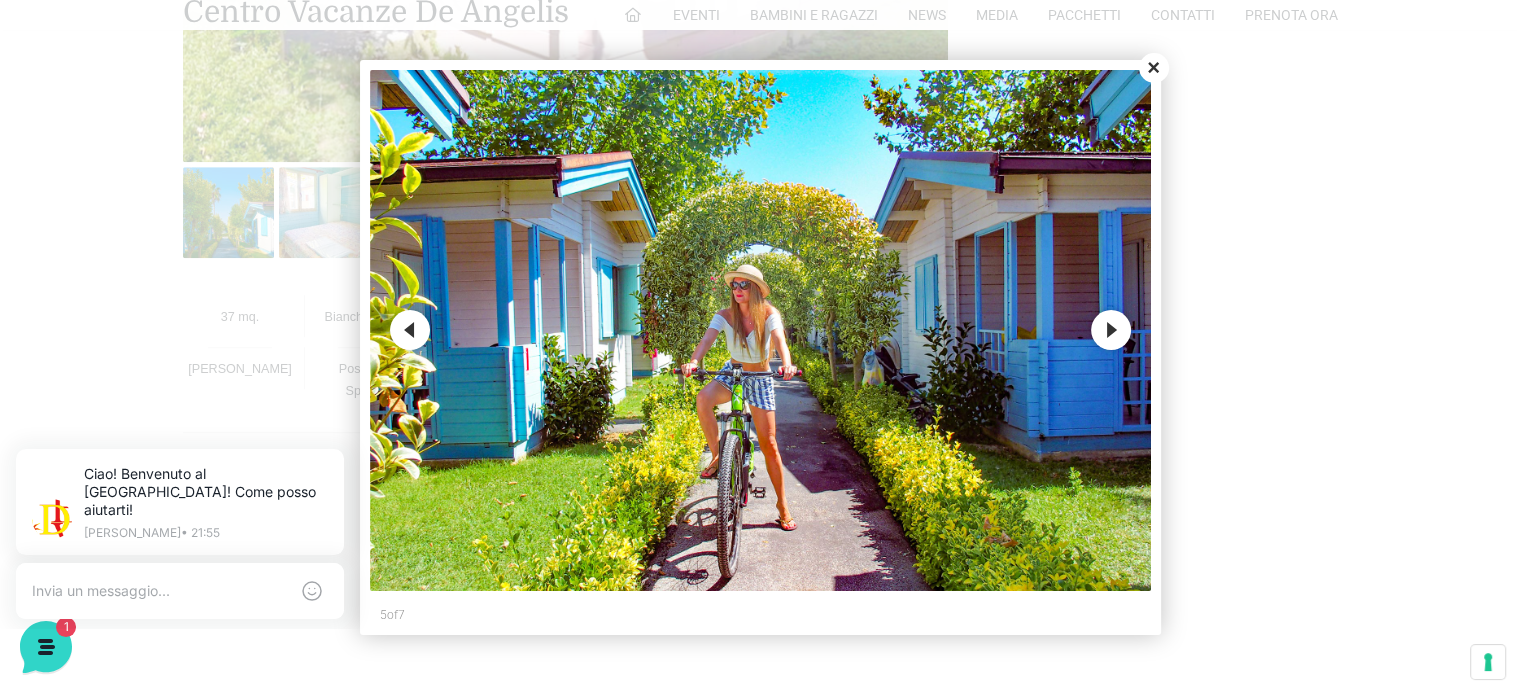 click on "Close" at bounding box center [1154, 68] 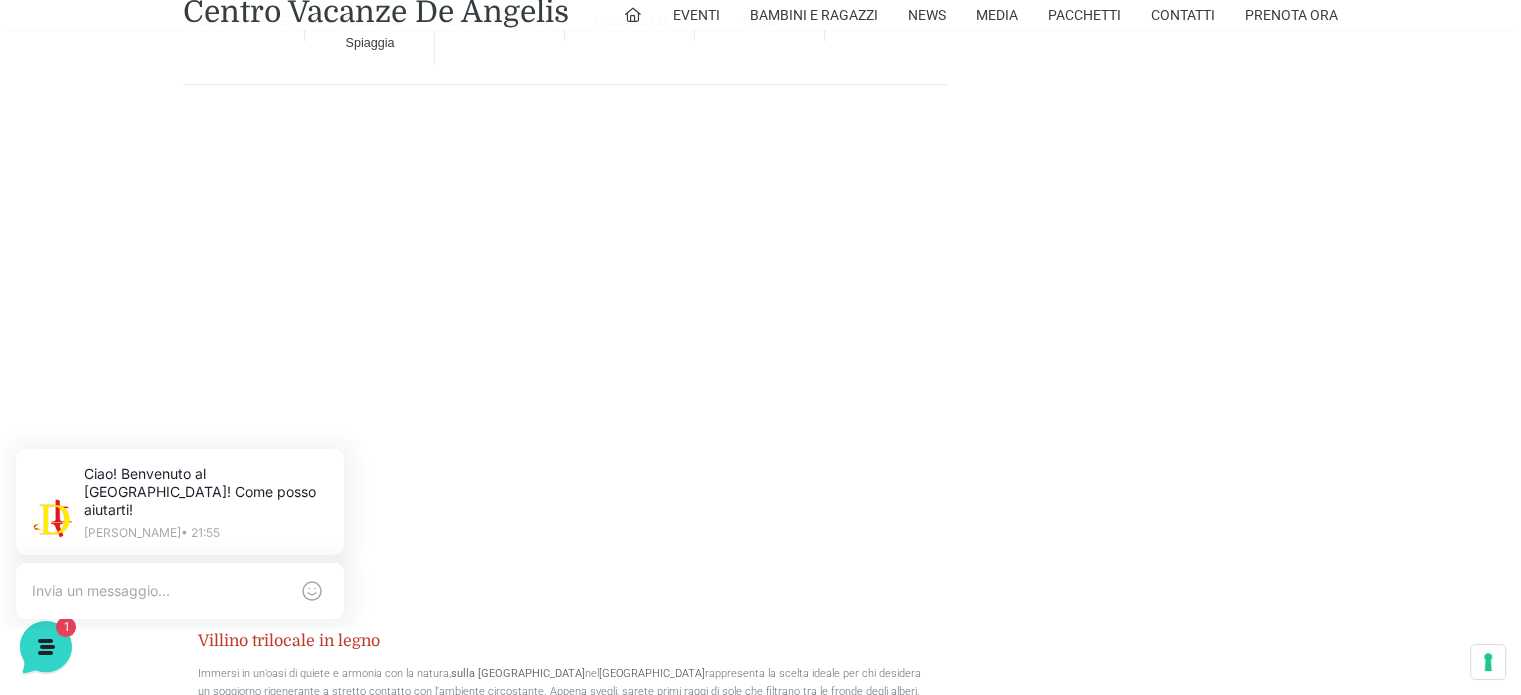 scroll, scrollTop: 1842, scrollLeft: 0, axis: vertical 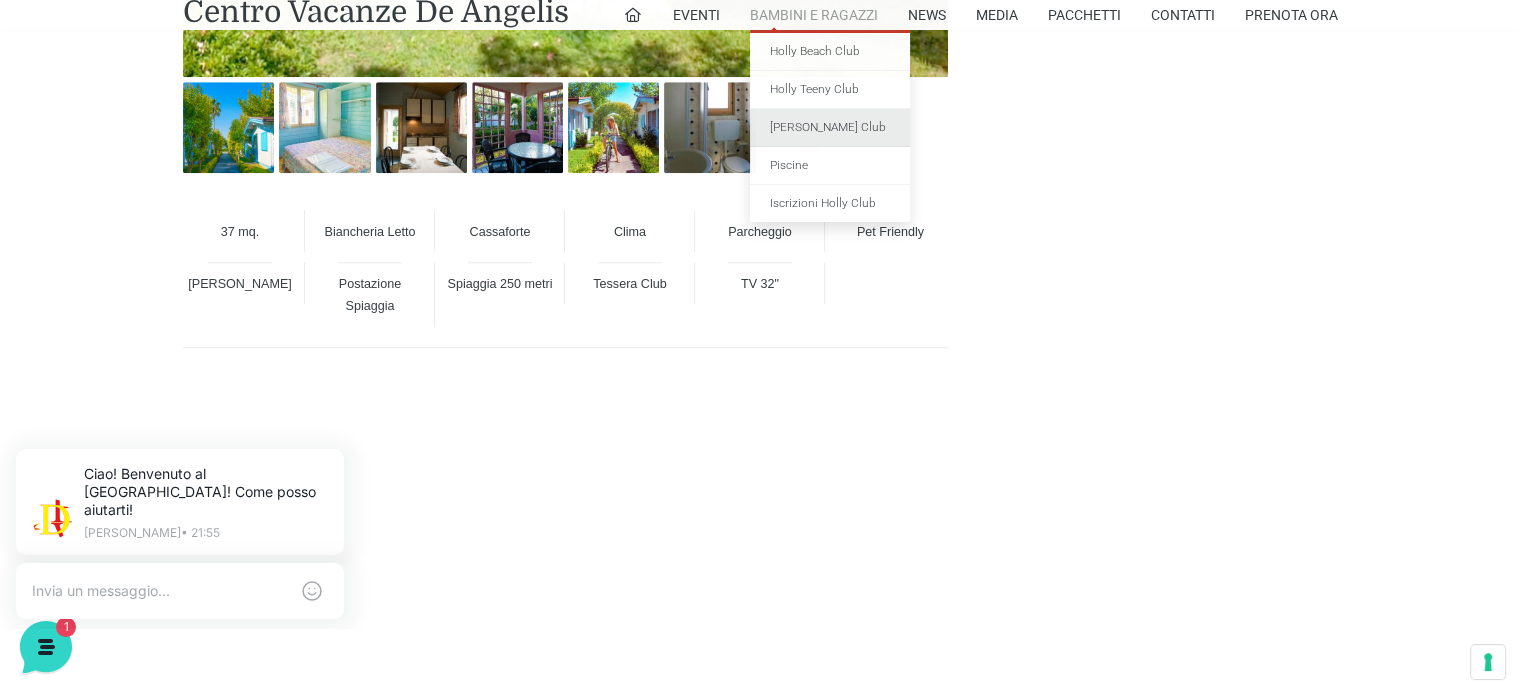 click on "[PERSON_NAME] Club" at bounding box center [830, 128] 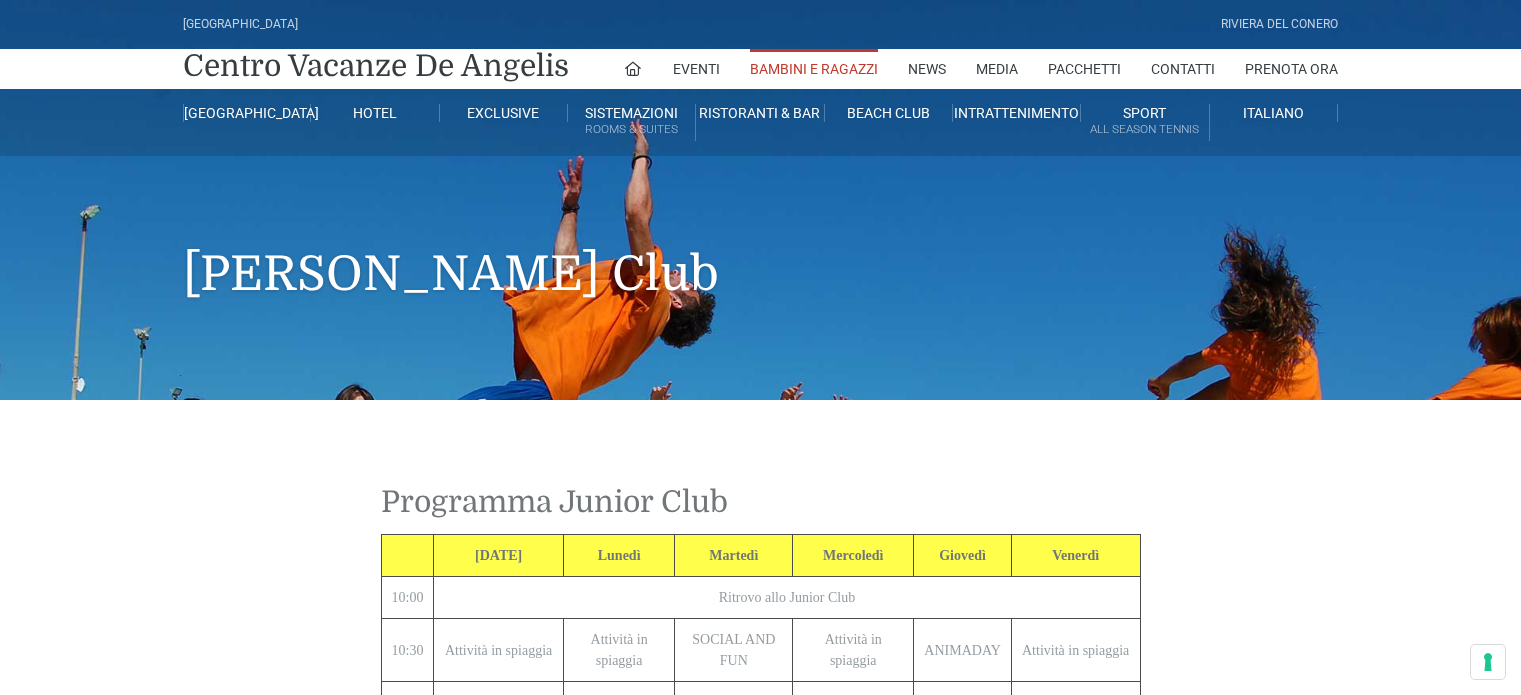 scroll, scrollTop: 0, scrollLeft: 0, axis: both 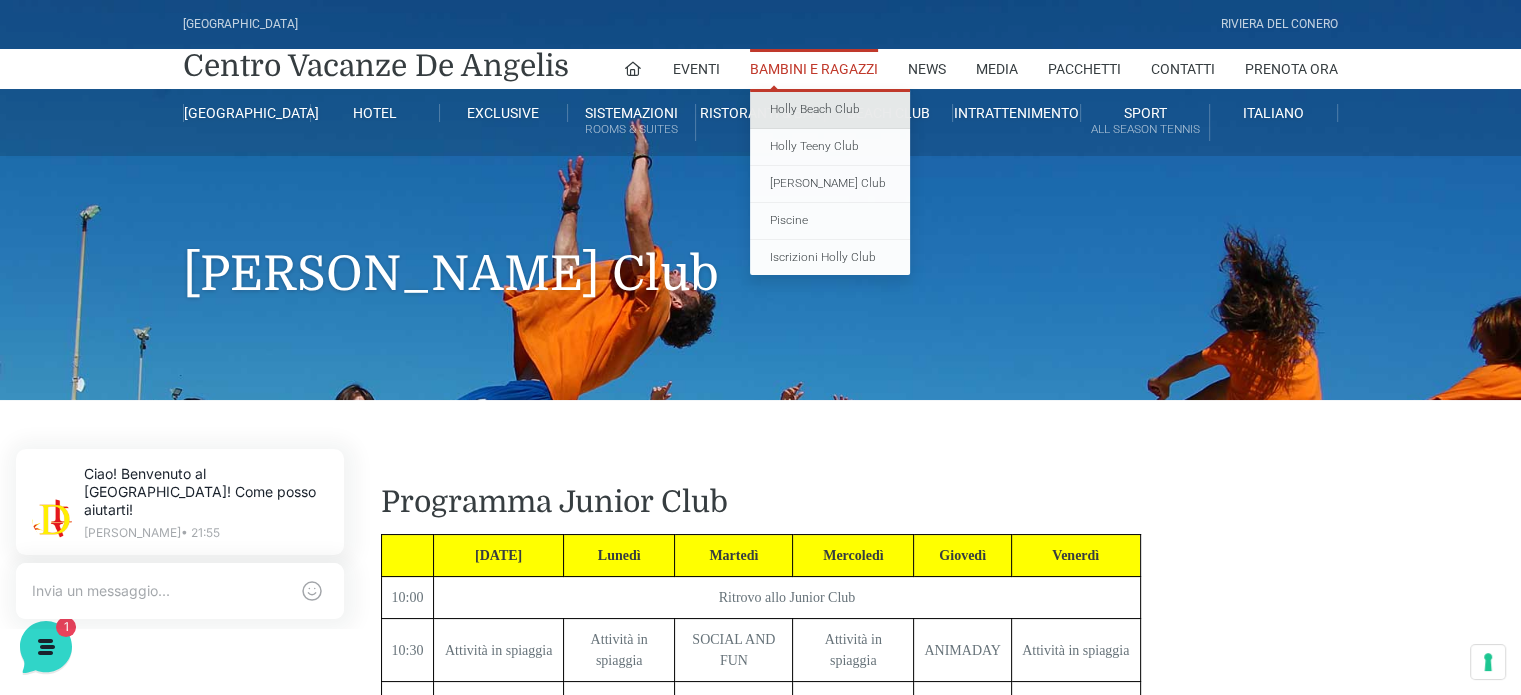 click on "Holly Beach Club" at bounding box center (830, 110) 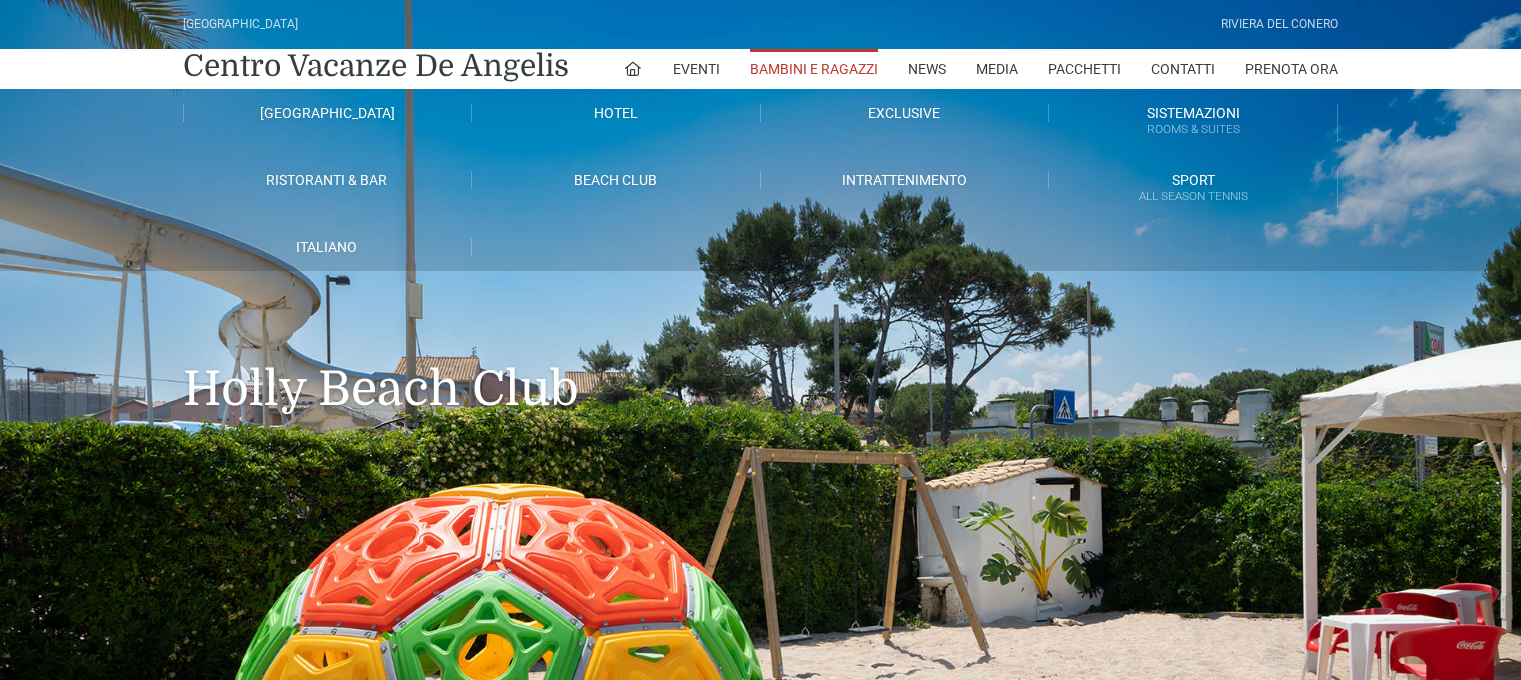 scroll, scrollTop: 0, scrollLeft: 0, axis: both 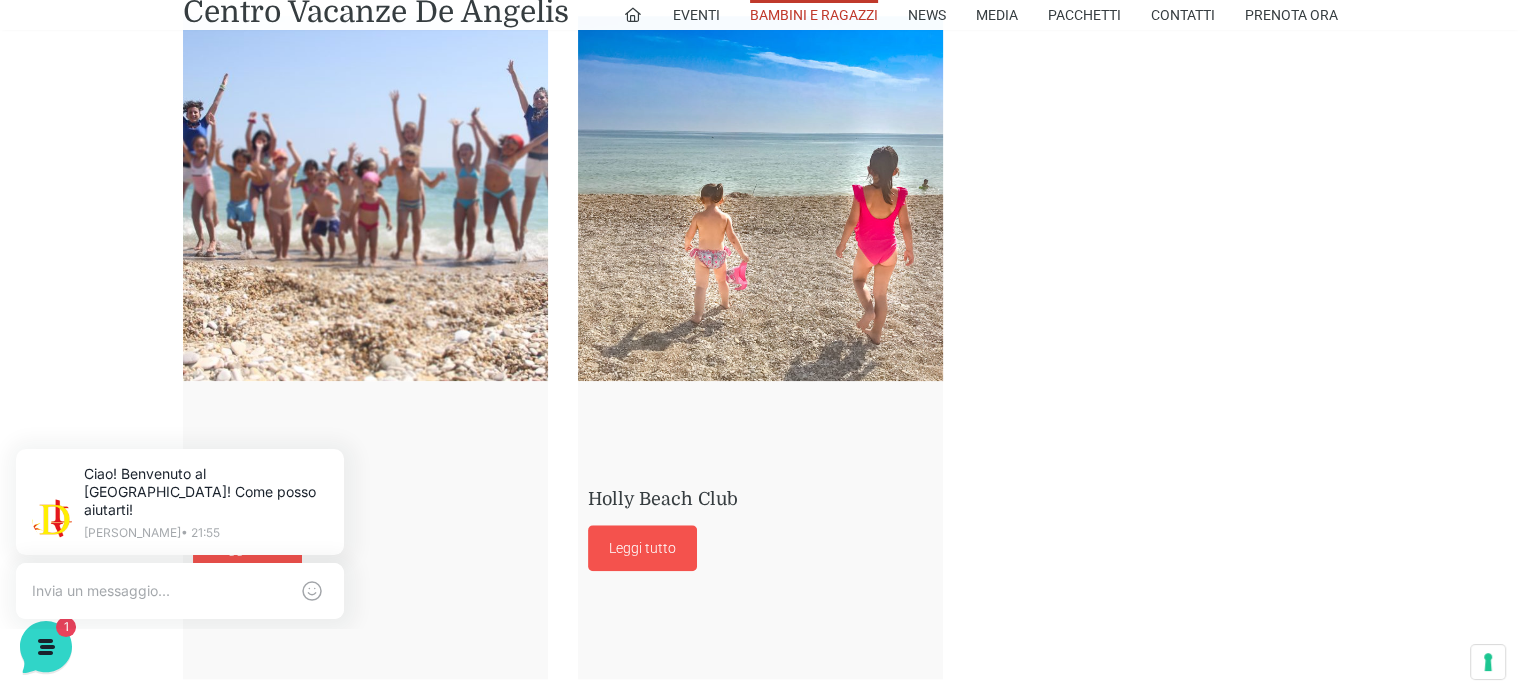 drag, startPoint x: 1532, startPoint y: 67, endPoint x: 1528, endPoint y: 404, distance: 337.02374 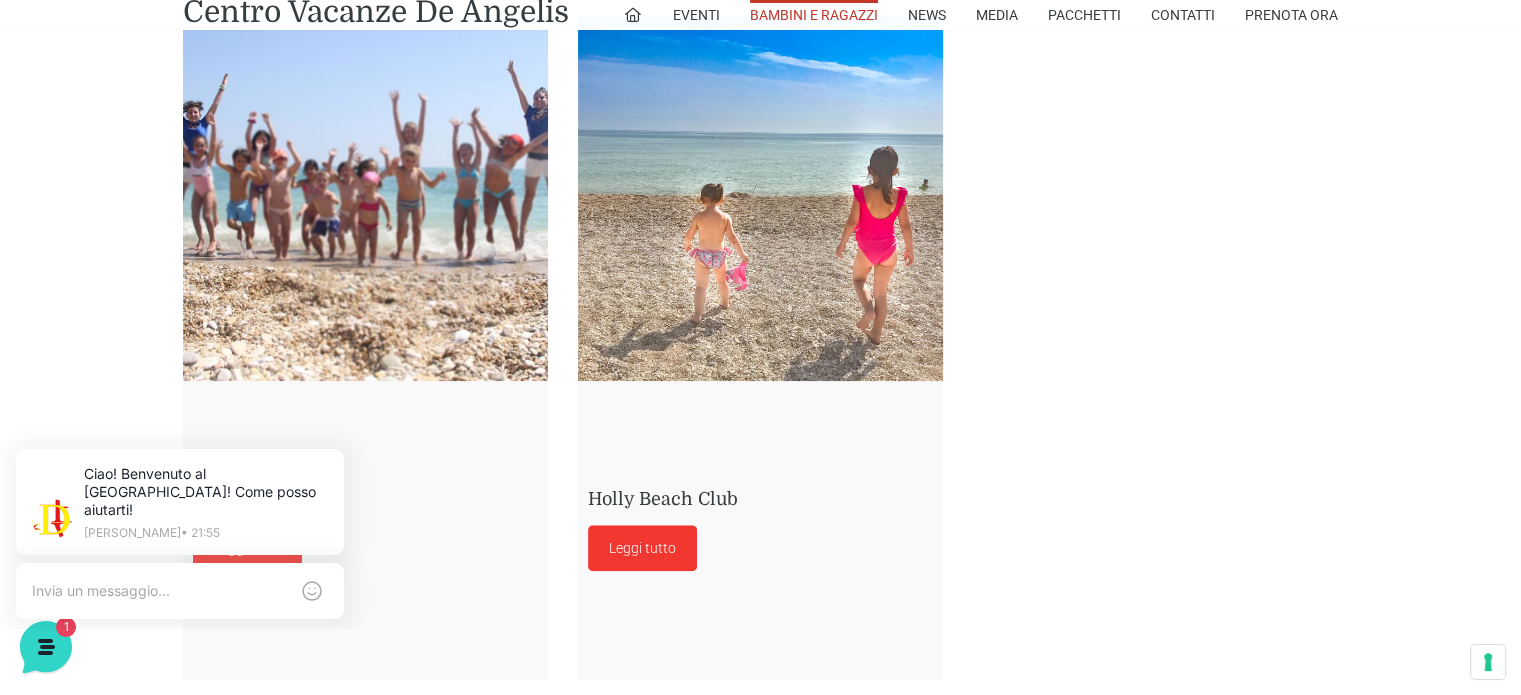 click on "Leggi tutto" at bounding box center [642, 548] 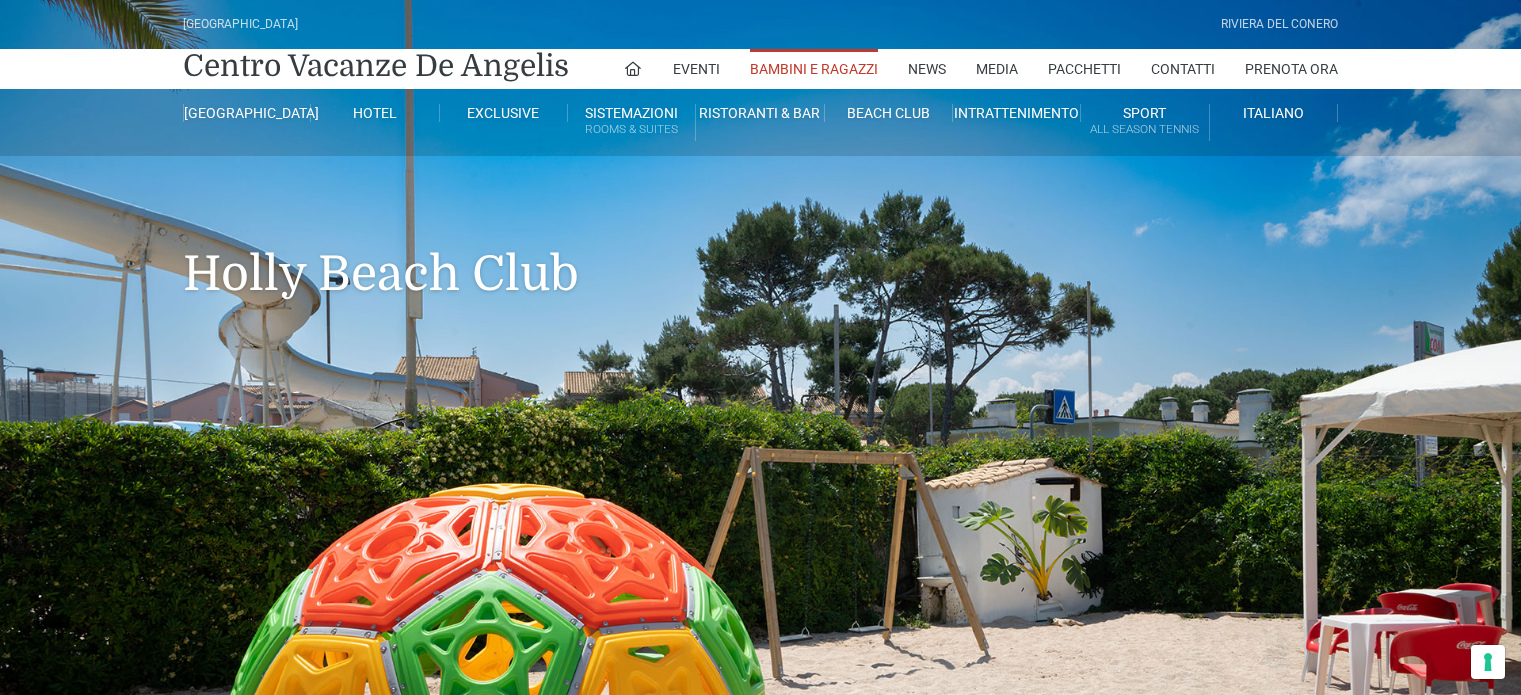 scroll, scrollTop: 0, scrollLeft: 0, axis: both 